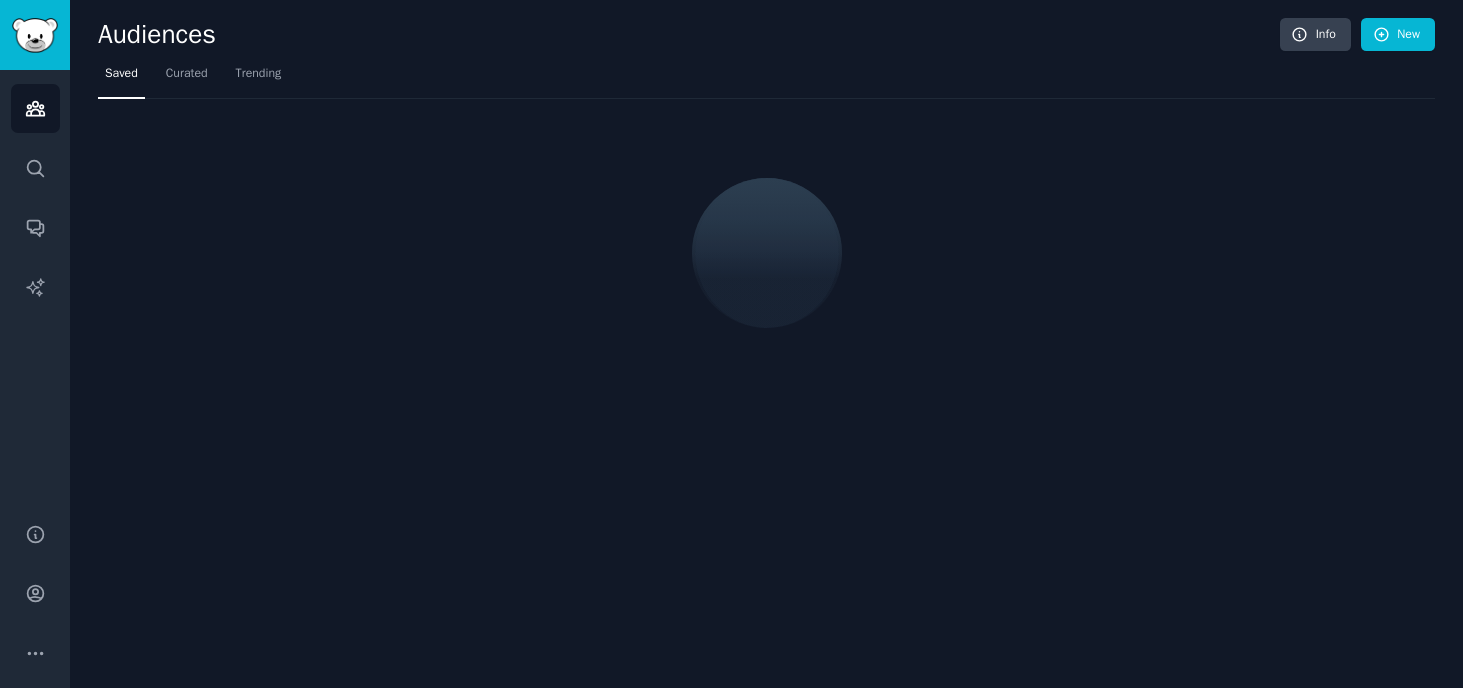 scroll, scrollTop: 0, scrollLeft: 0, axis: both 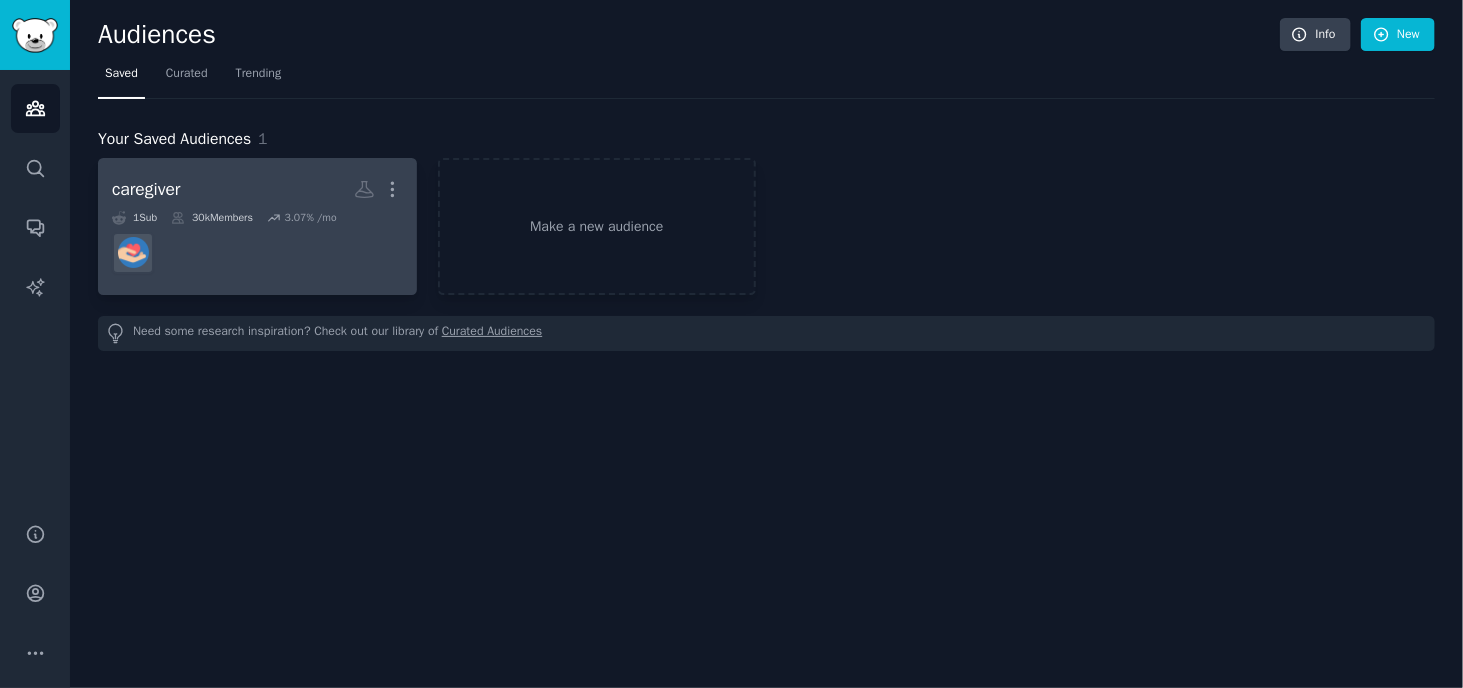 click at bounding box center (257, 253) 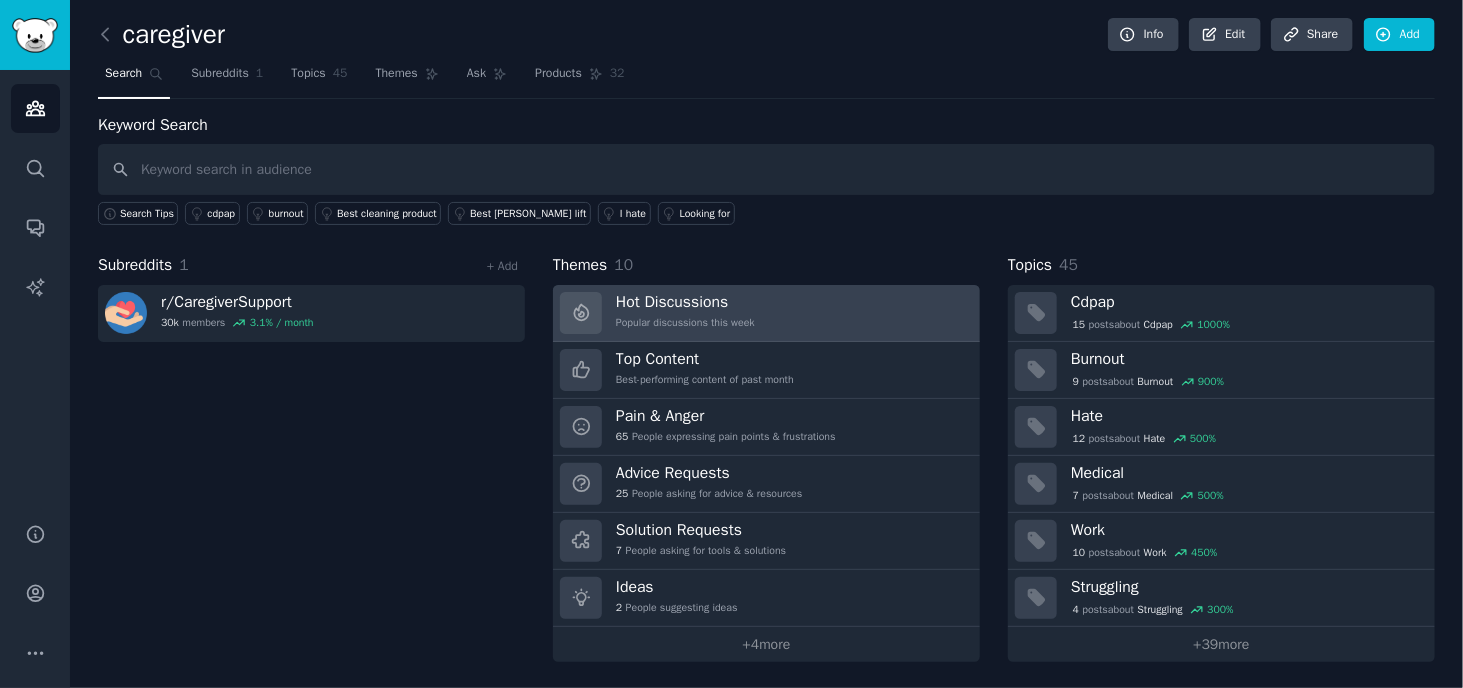 click on "Hot Discussions Popular discussions this week" at bounding box center [766, 313] 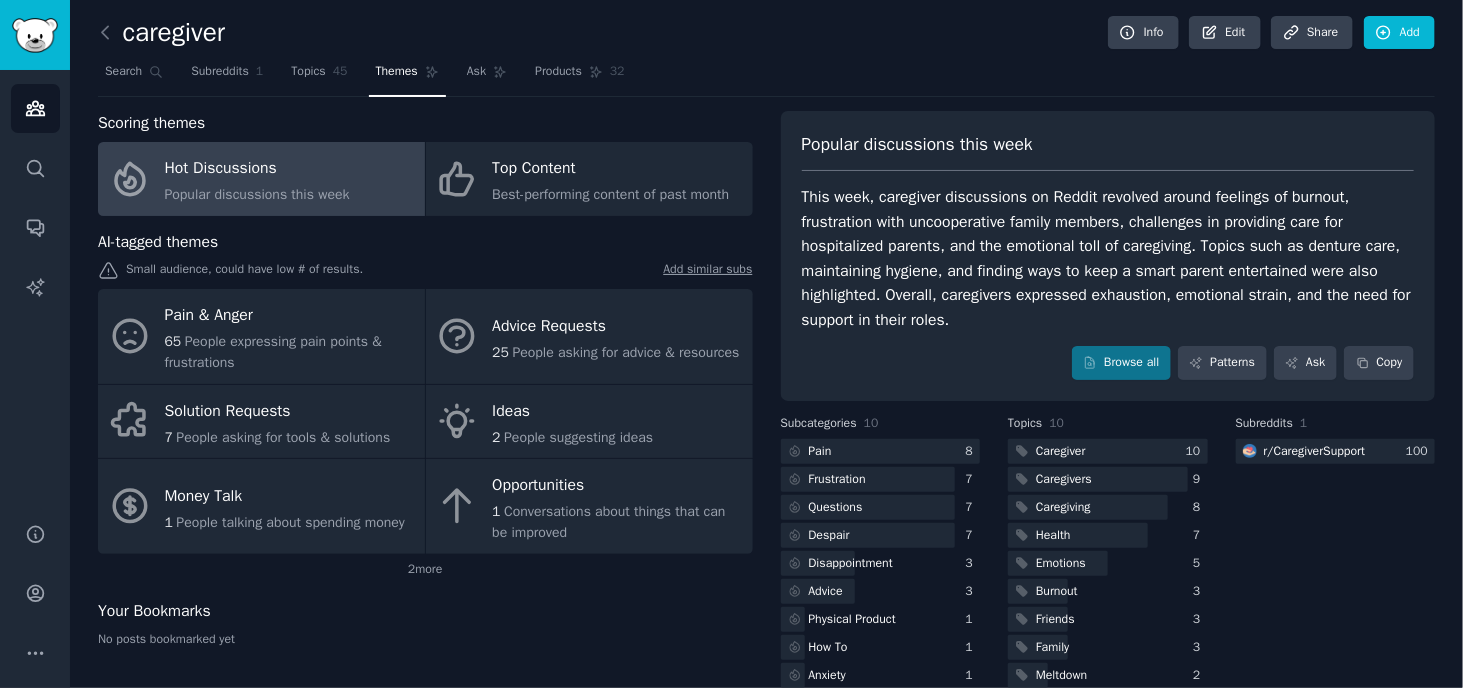 scroll, scrollTop: 58, scrollLeft: 0, axis: vertical 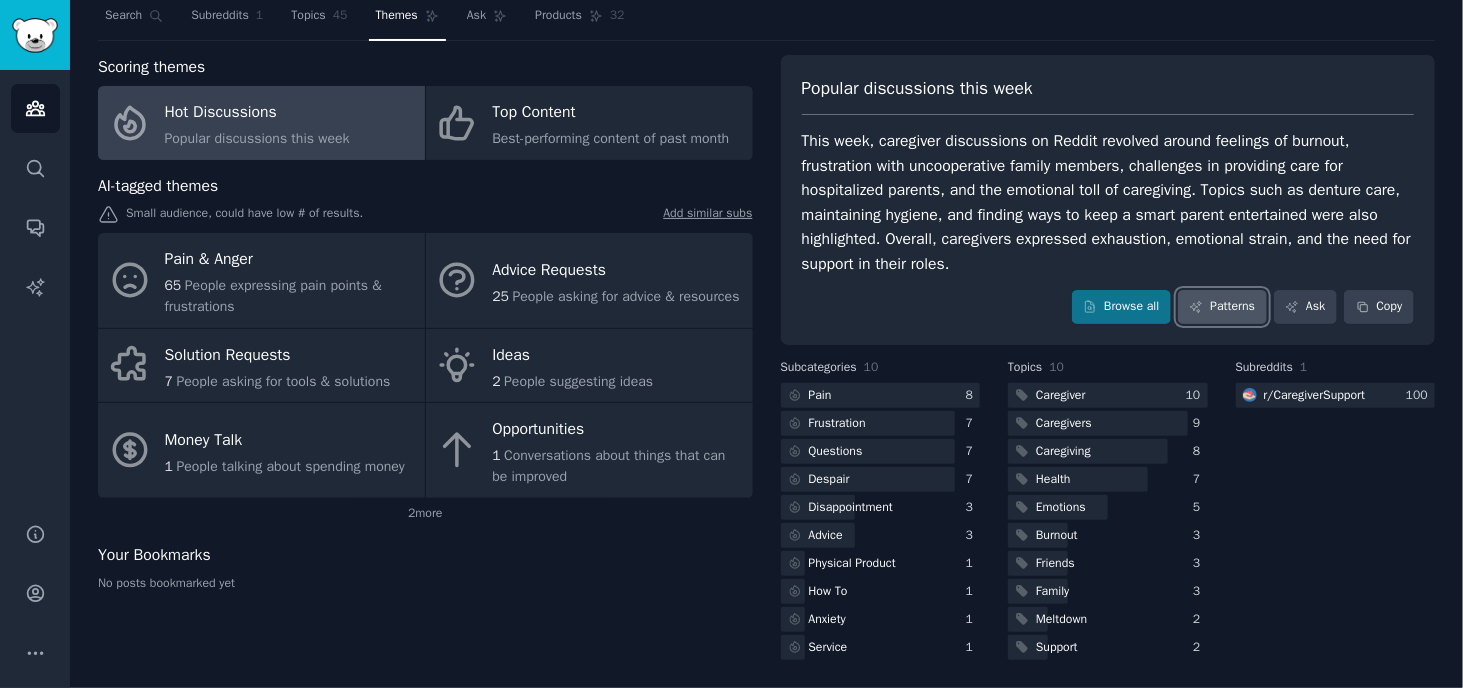 click on "Patterns" at bounding box center (1222, 307) 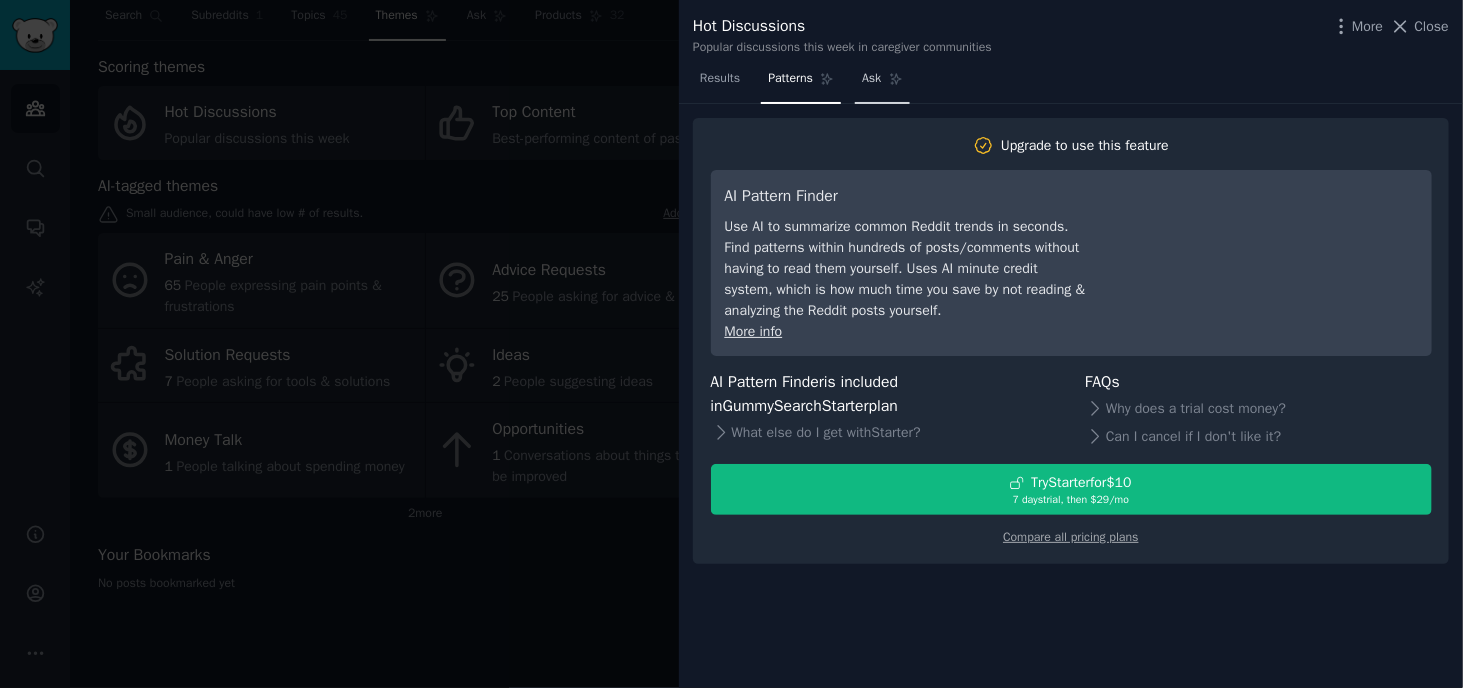 click on "Ask" at bounding box center [882, 83] 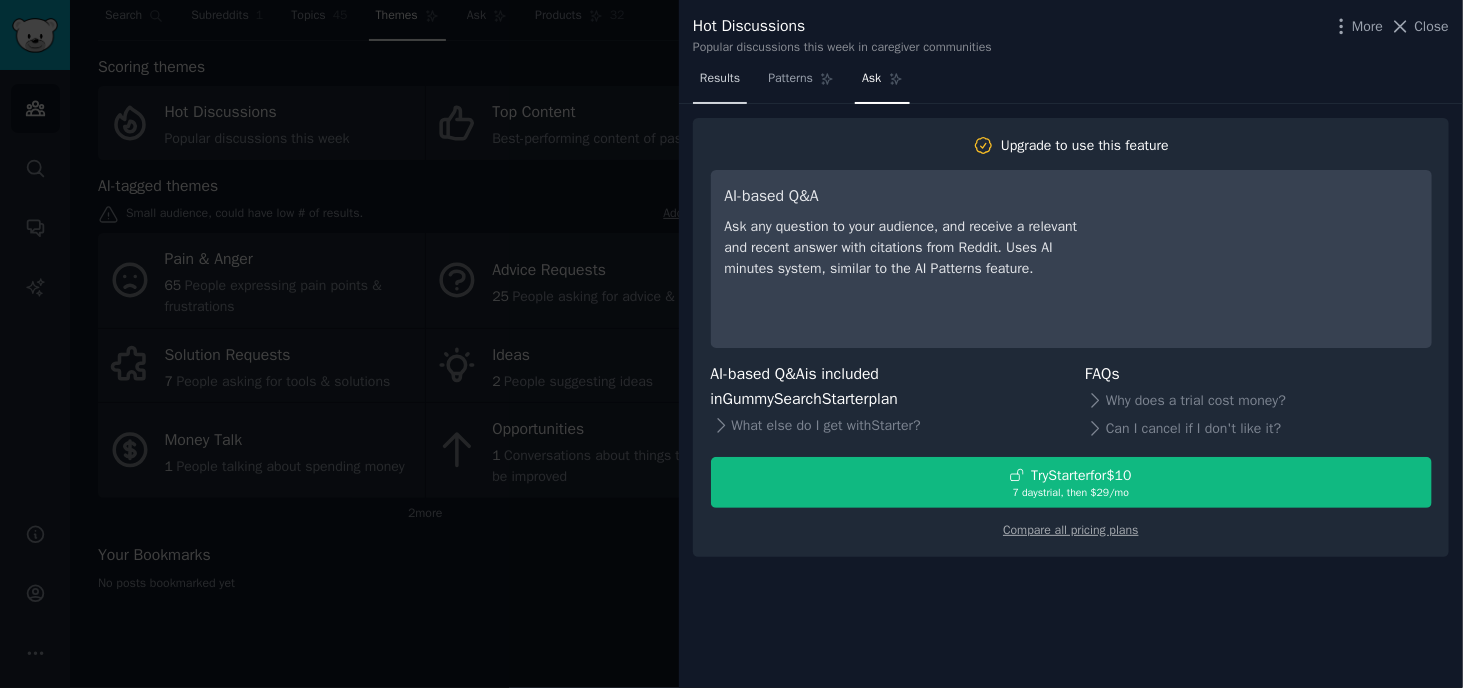 click on "Results" at bounding box center (720, 83) 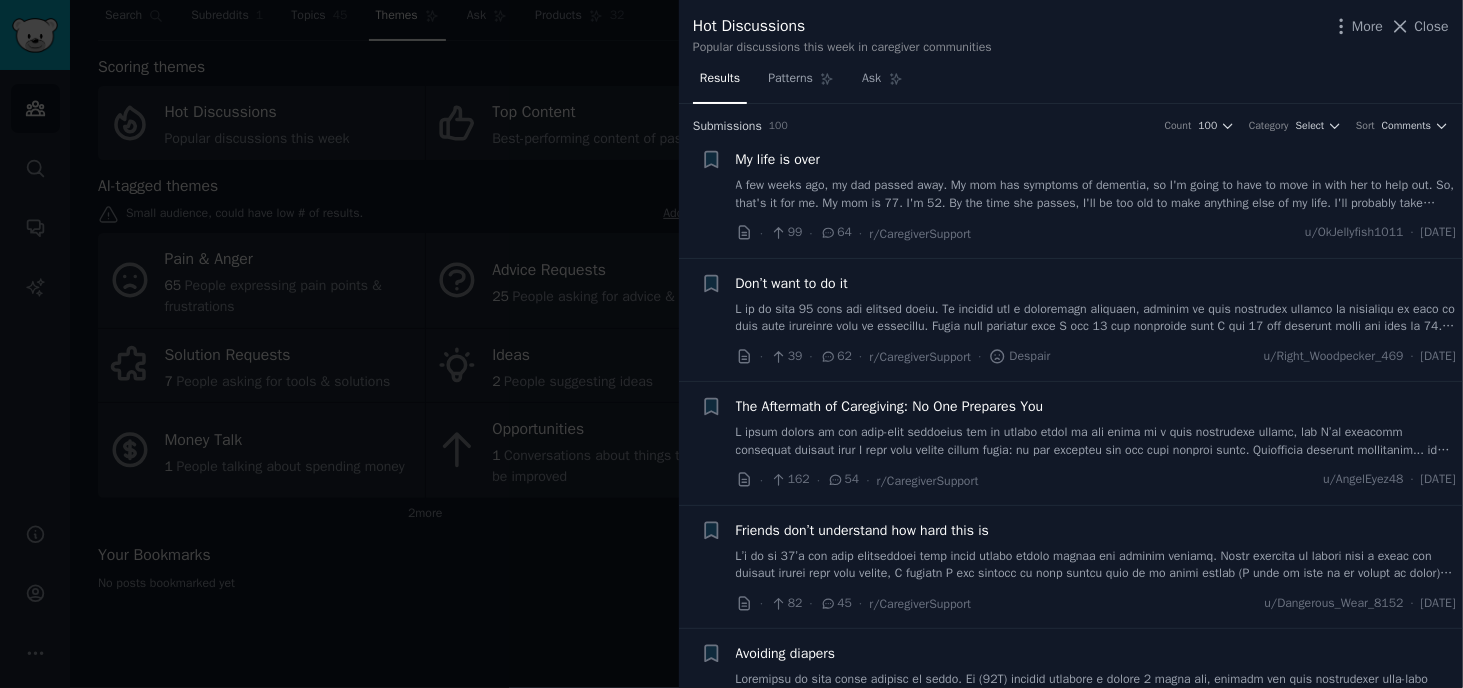 click at bounding box center (731, 344) 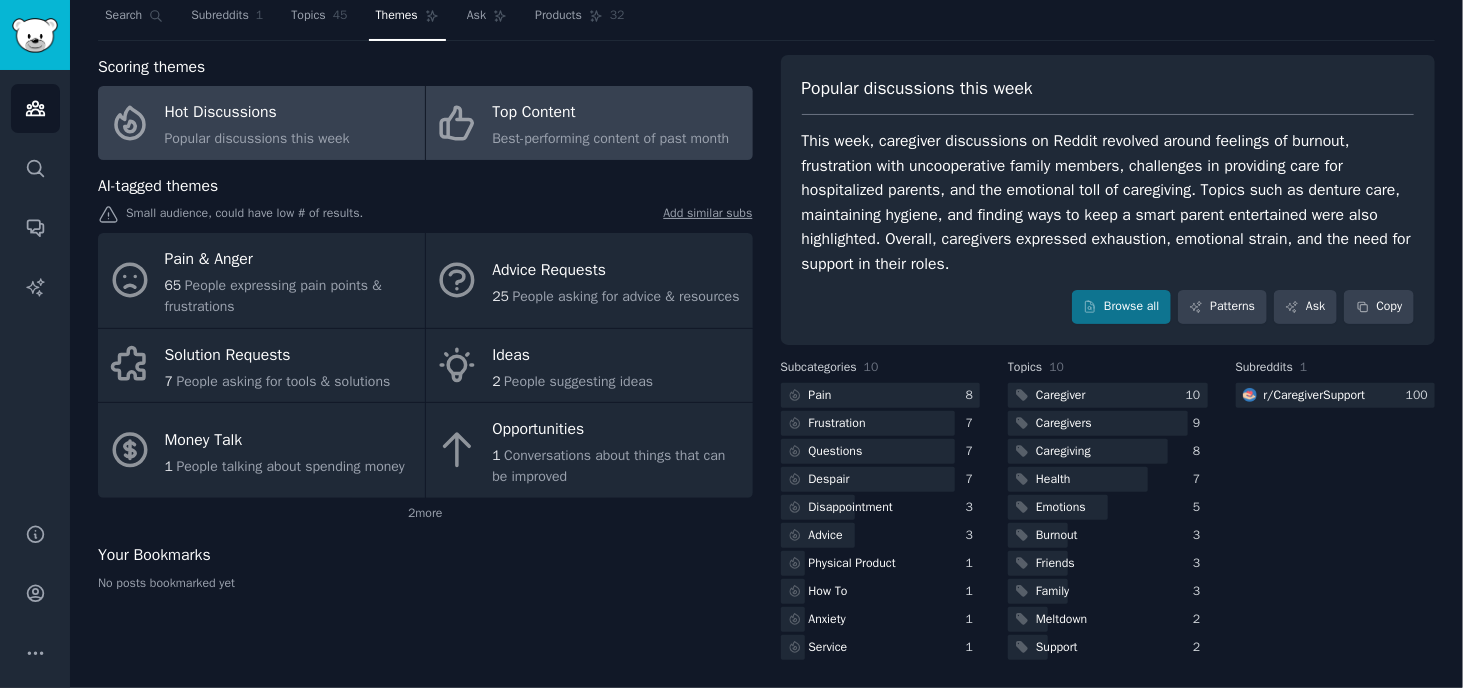 click on "Best-performing content of past month" 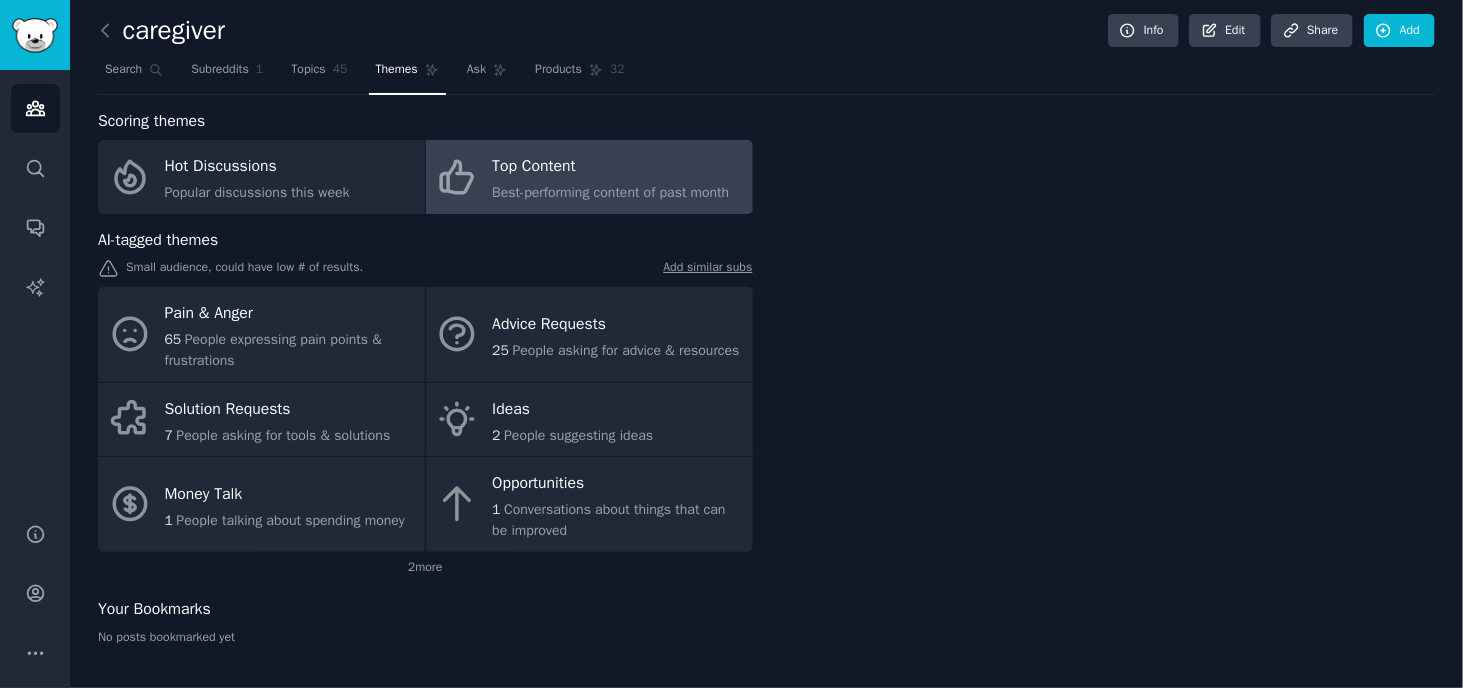 scroll, scrollTop: 2, scrollLeft: 0, axis: vertical 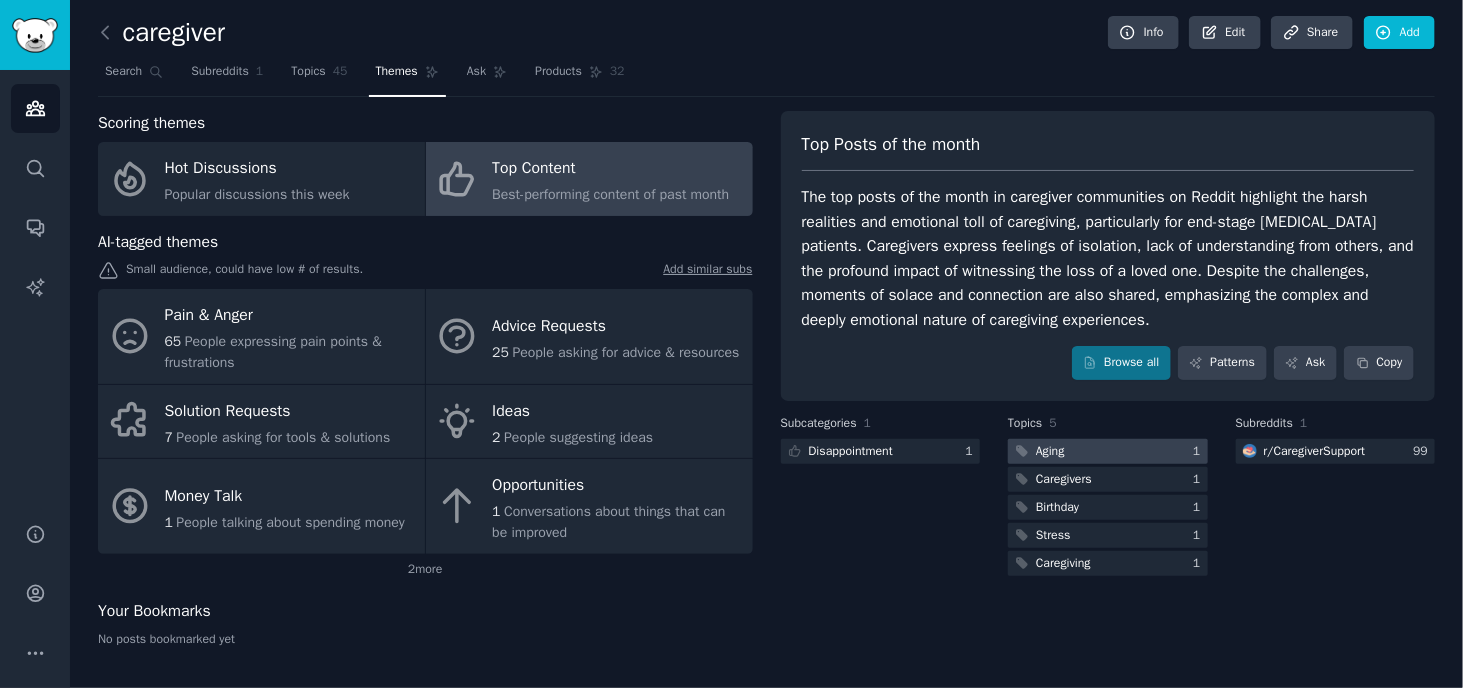 click on "Aging" at bounding box center [1050, 452] 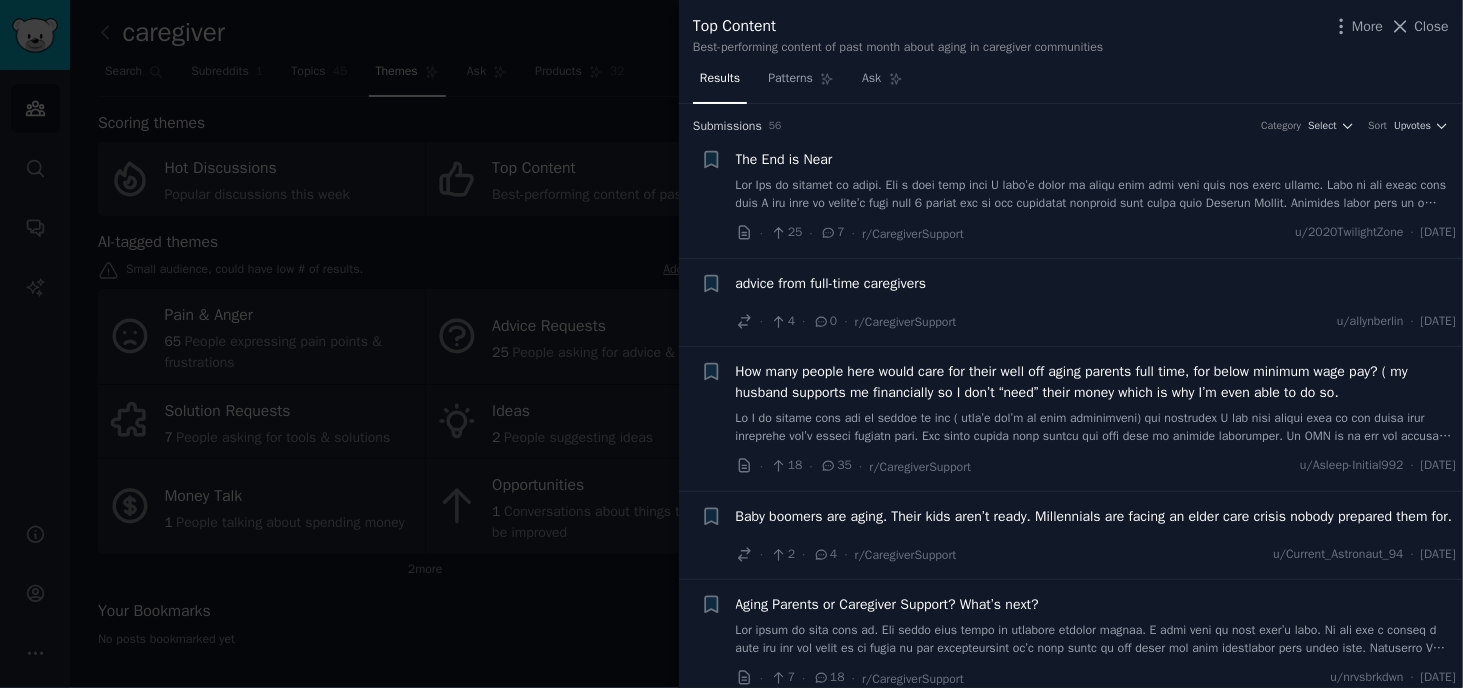 click on "The End is Near" at bounding box center [784, 159] 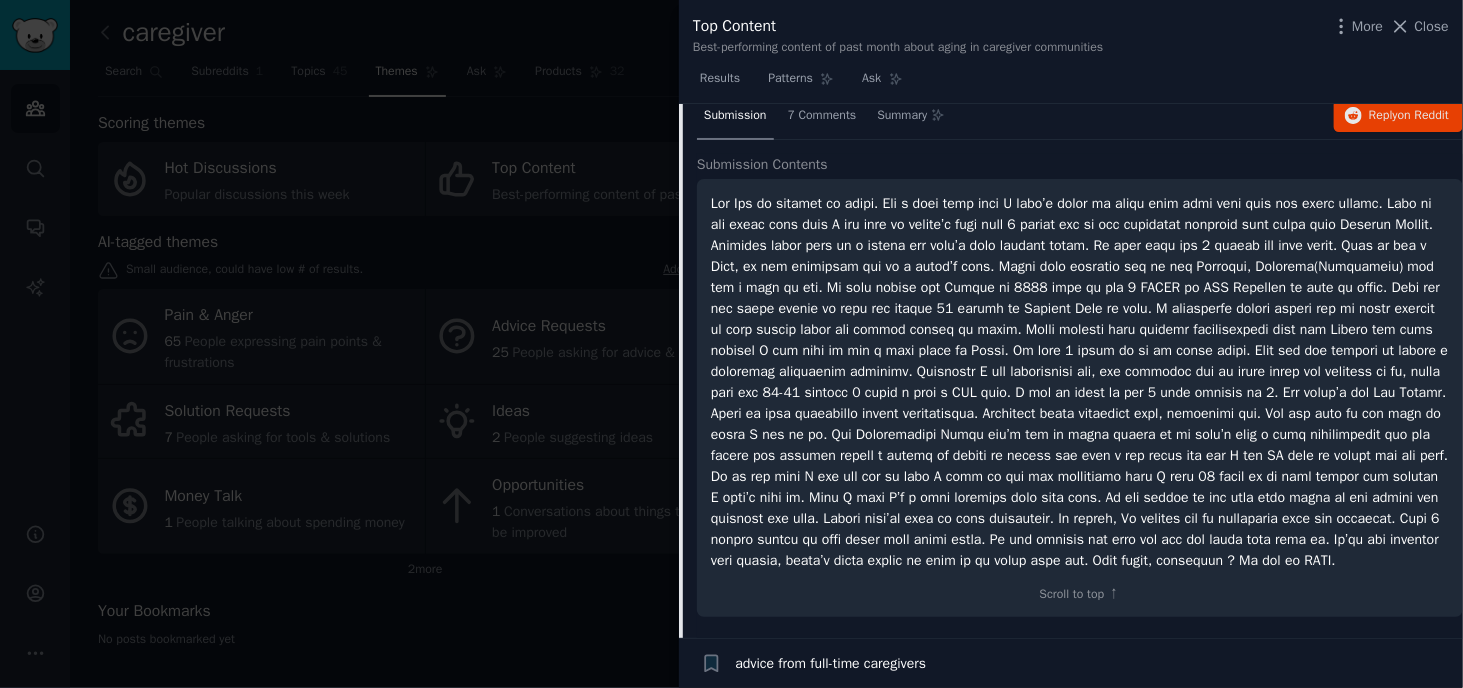 scroll, scrollTop: 171, scrollLeft: 0, axis: vertical 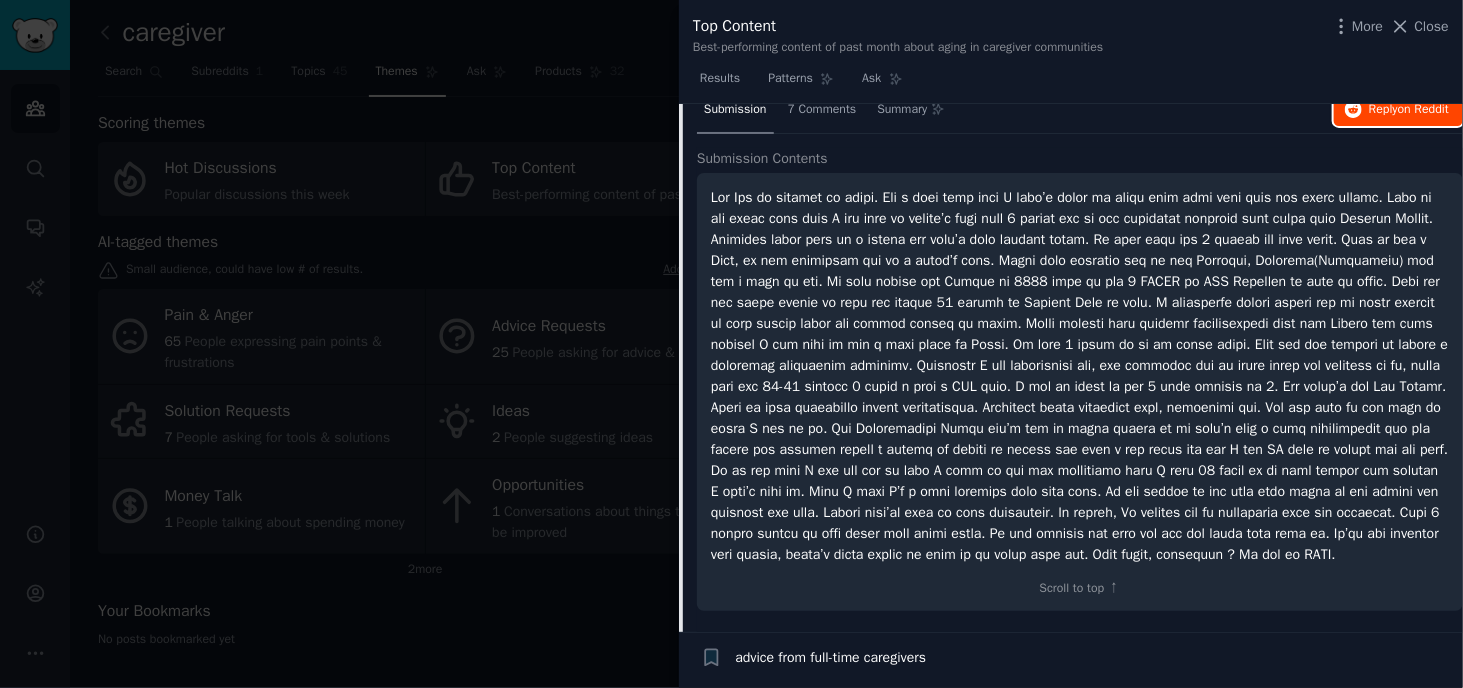 click 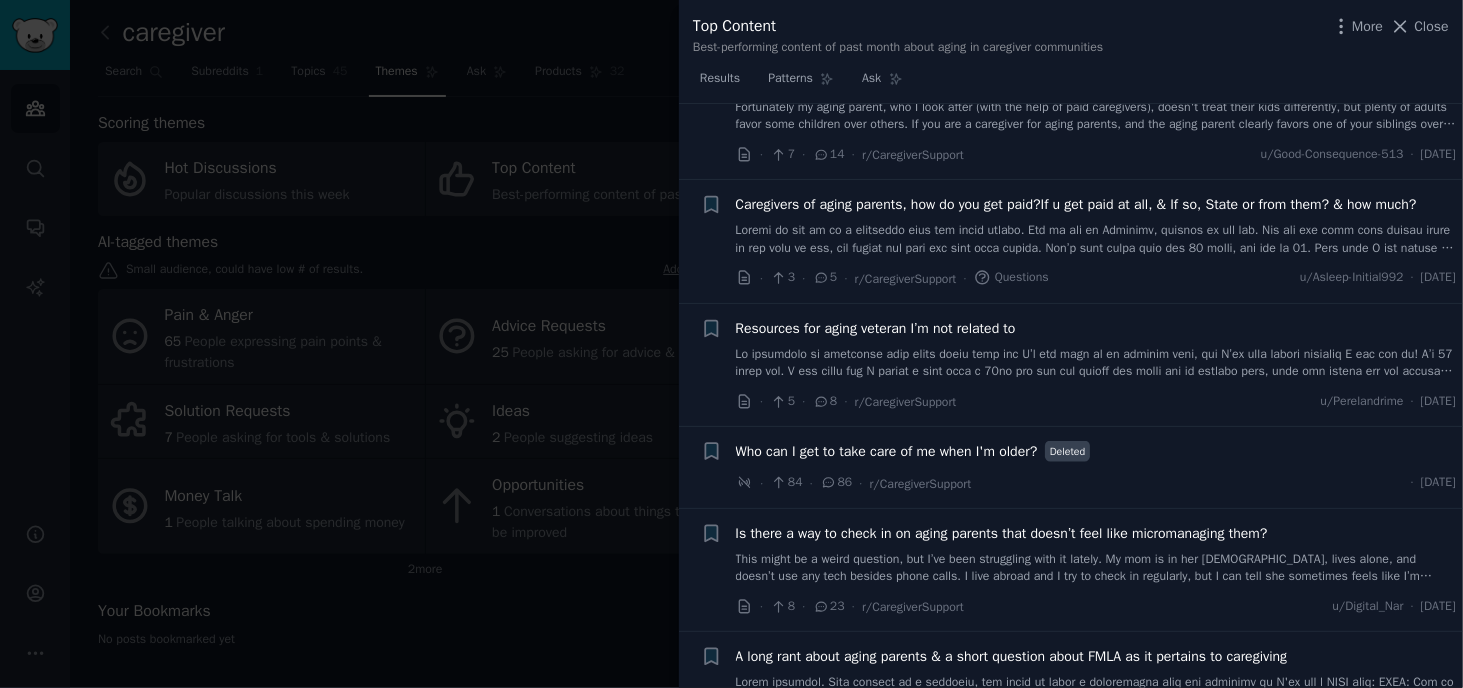 scroll, scrollTop: 1320, scrollLeft: 0, axis: vertical 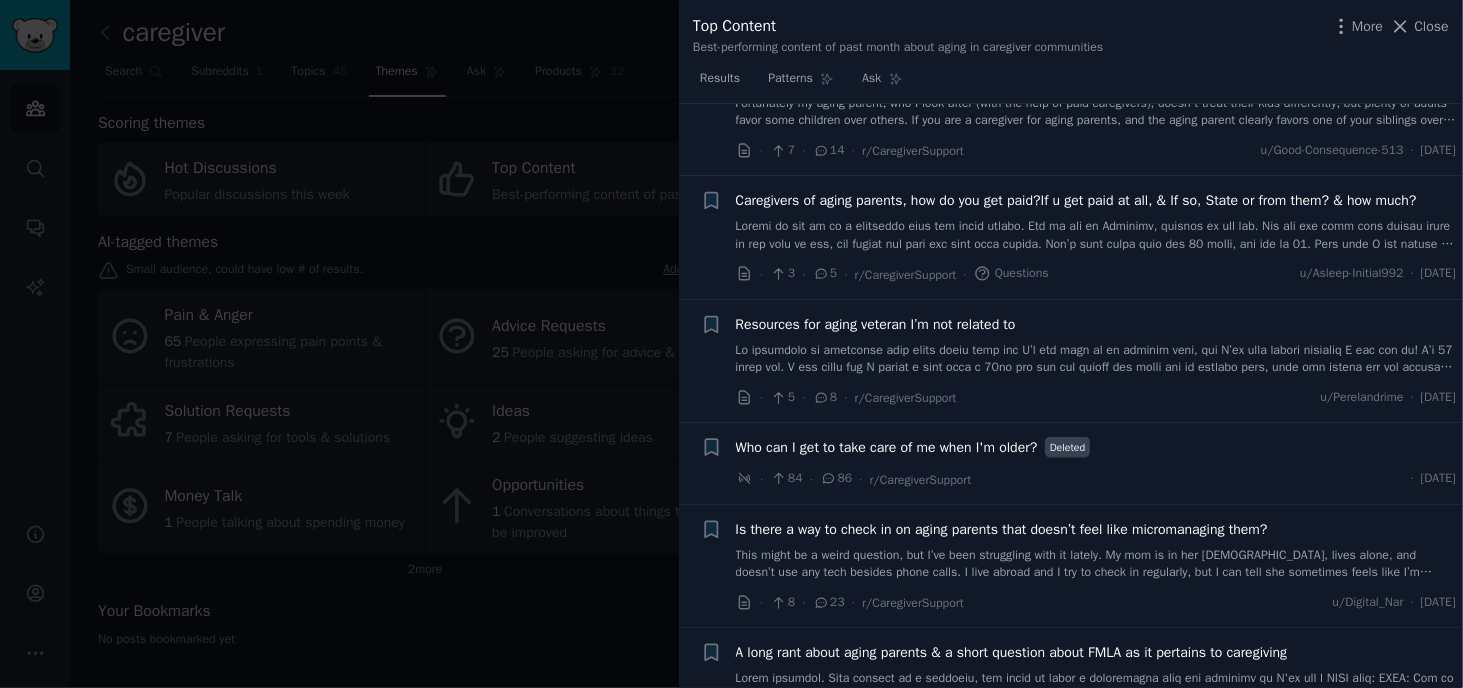 click on "For children who look after aging parents who clearly prefer other children: effects?" at bounding box center [989, 77] 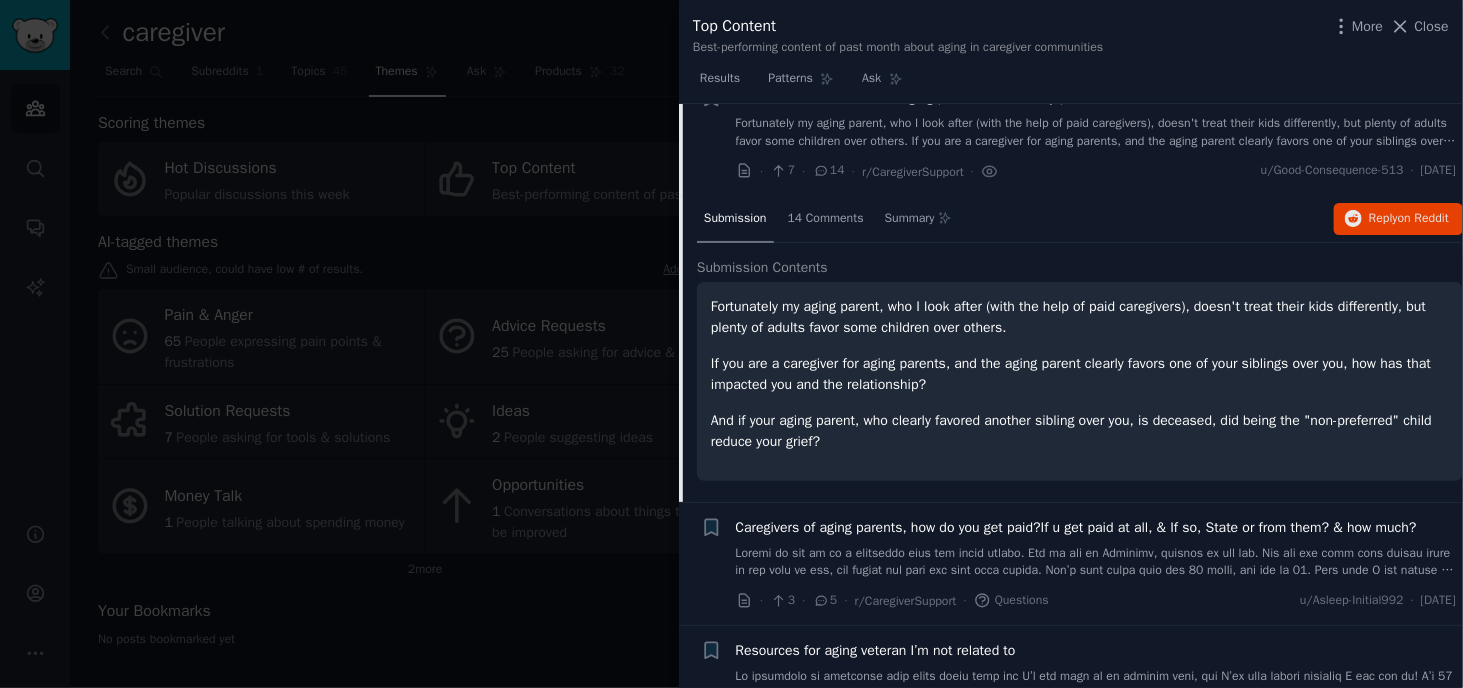 scroll, scrollTop: 741, scrollLeft: 0, axis: vertical 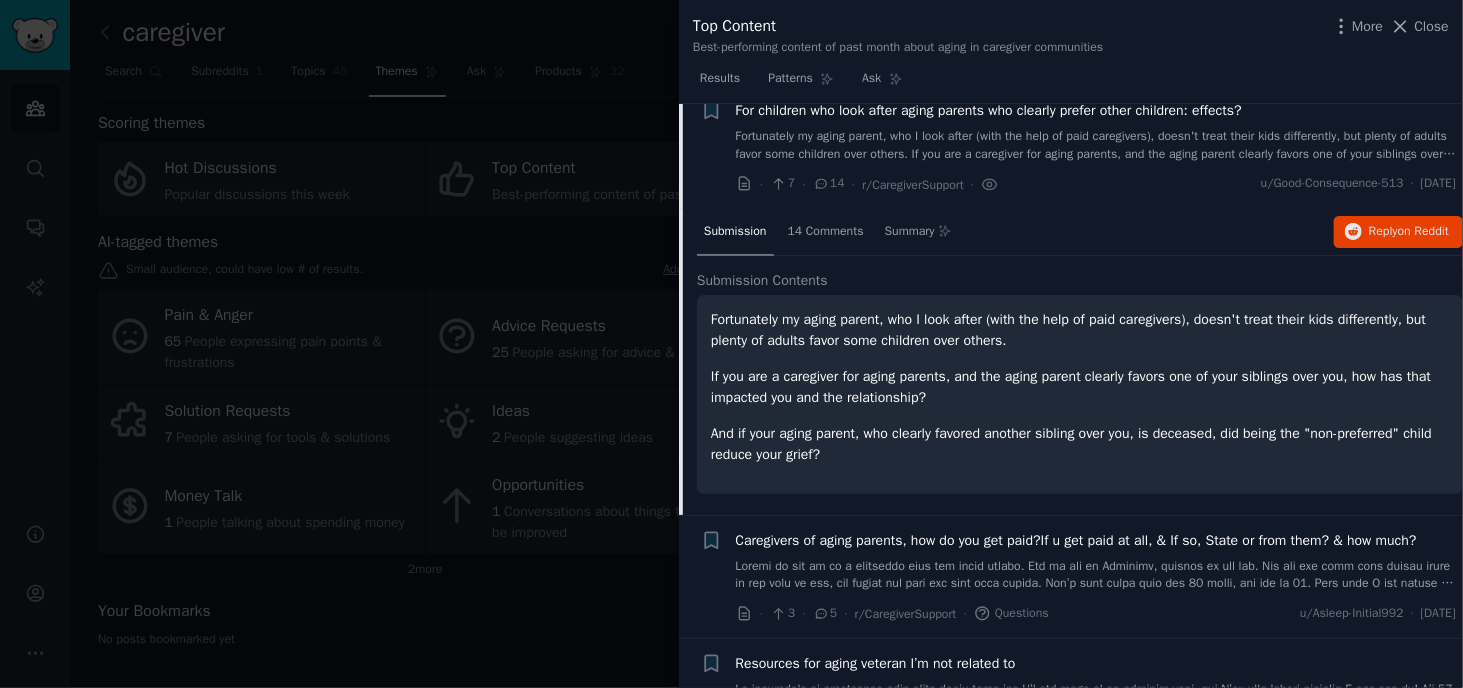 click on "And if your aging parent, who clearly favored another sibling over you, is deceased, did being the "non-preferred" child reduce your grief?" at bounding box center [1080, 444] 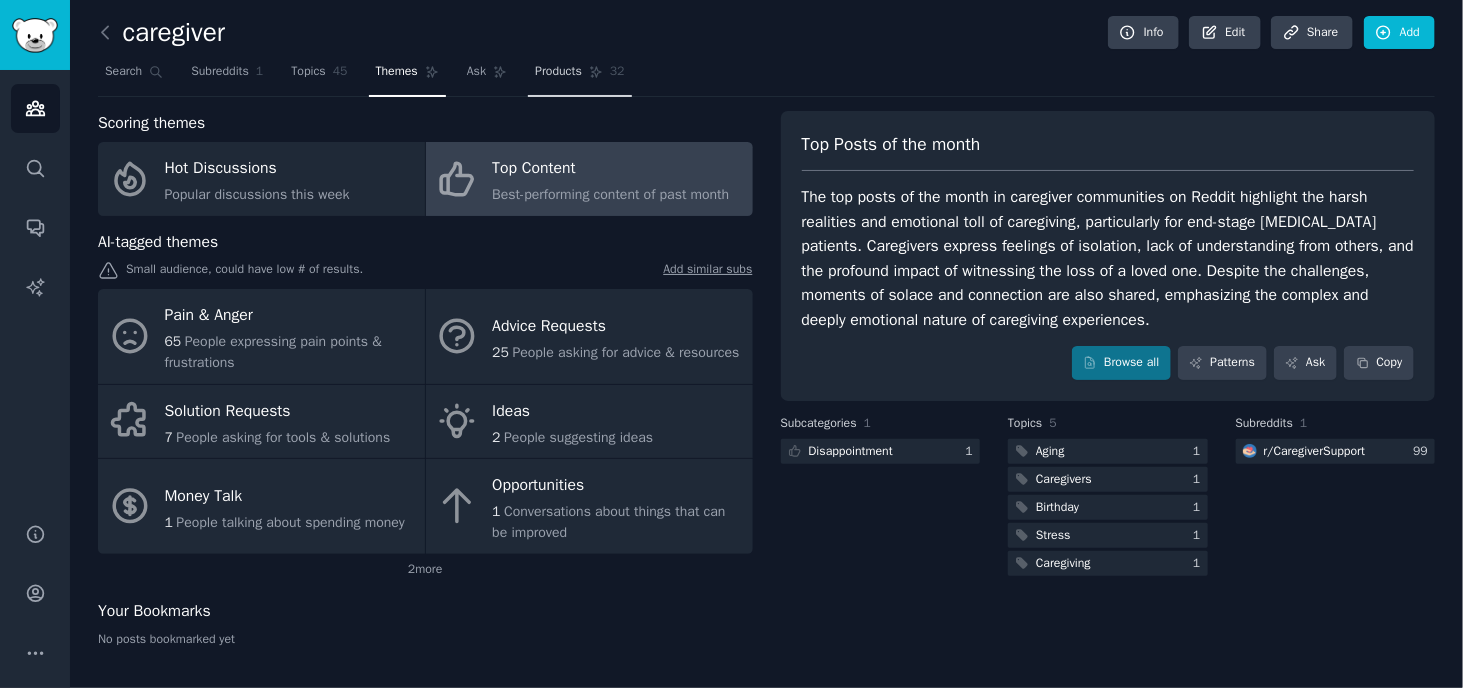 click on "Products" at bounding box center (558, 72) 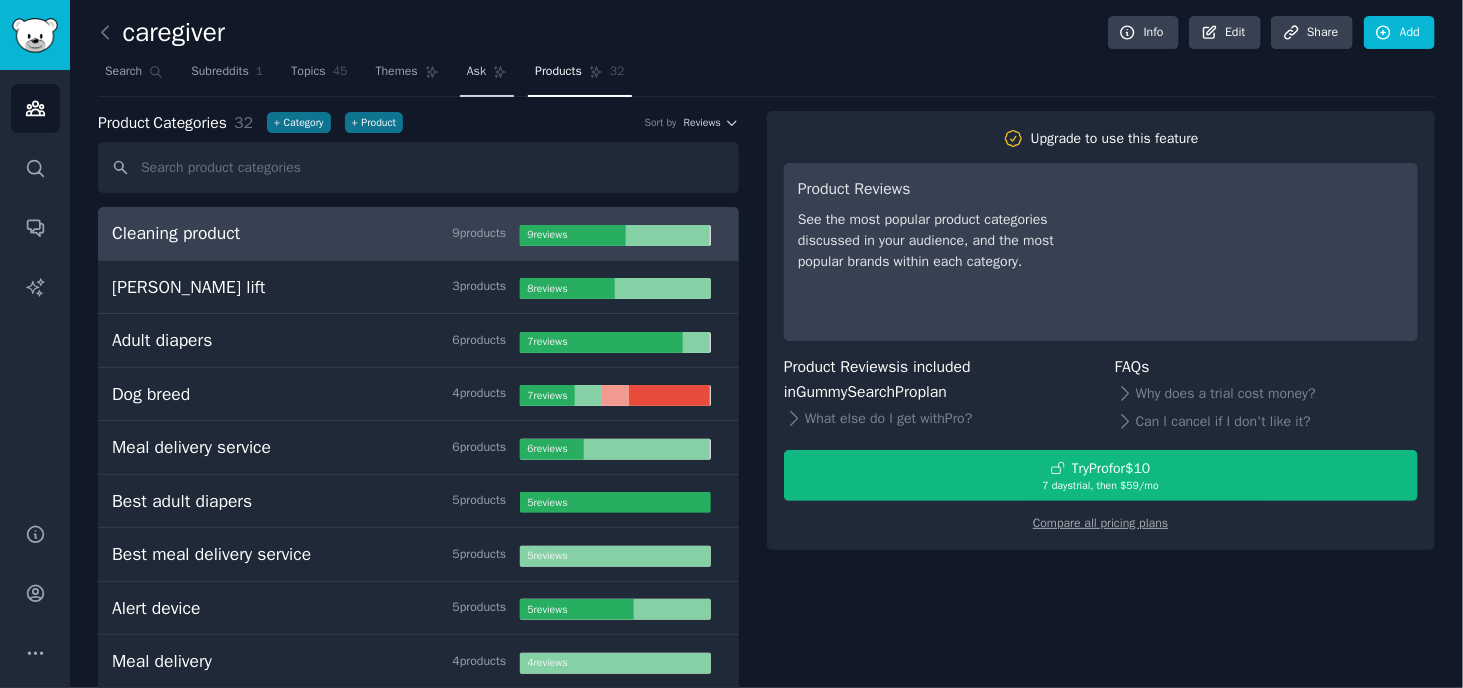 click 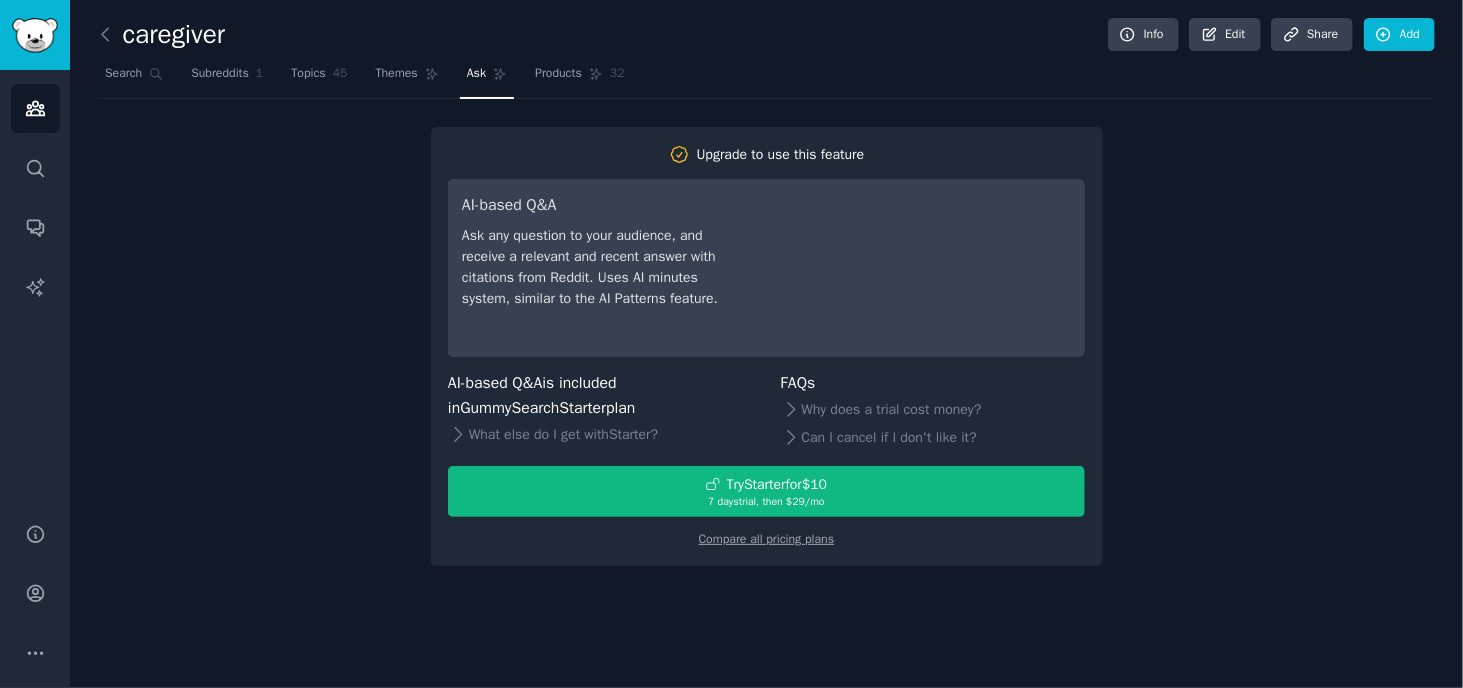 scroll, scrollTop: 0, scrollLeft: 0, axis: both 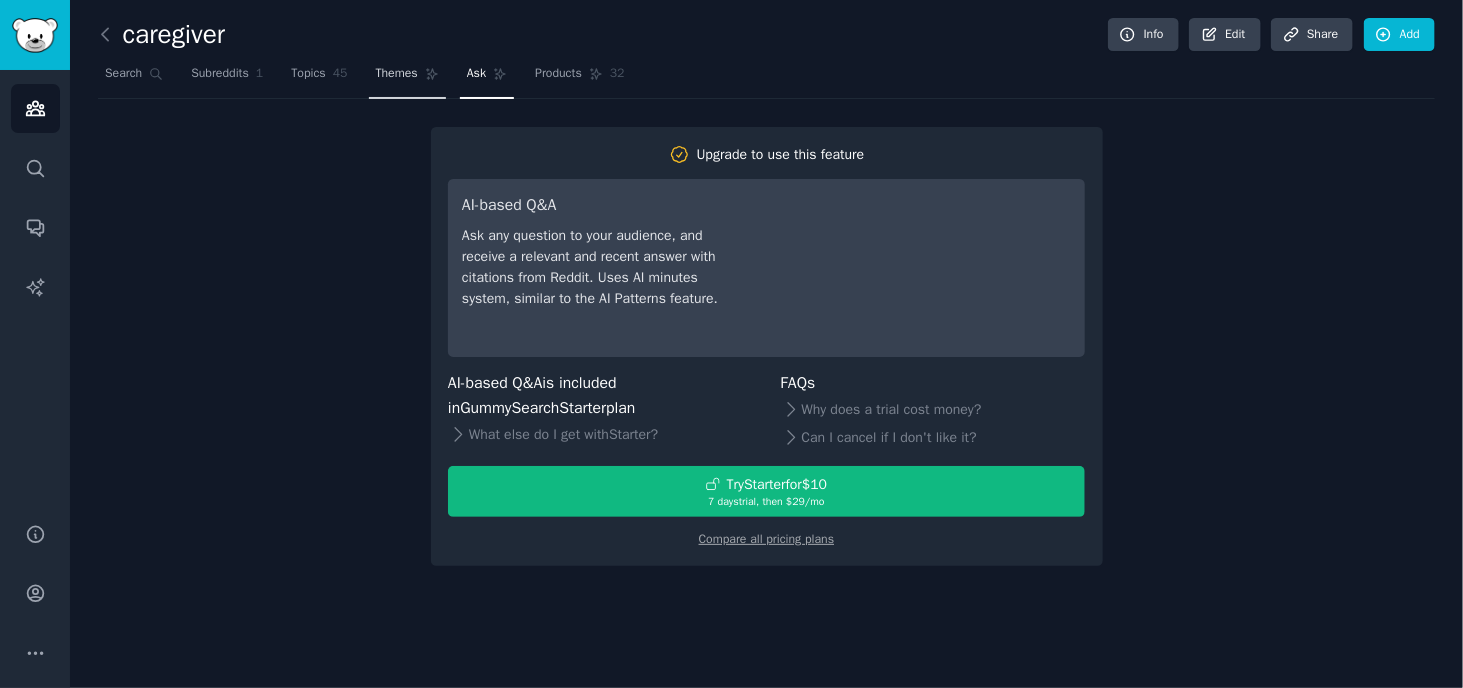 click on "Themes" at bounding box center [397, 74] 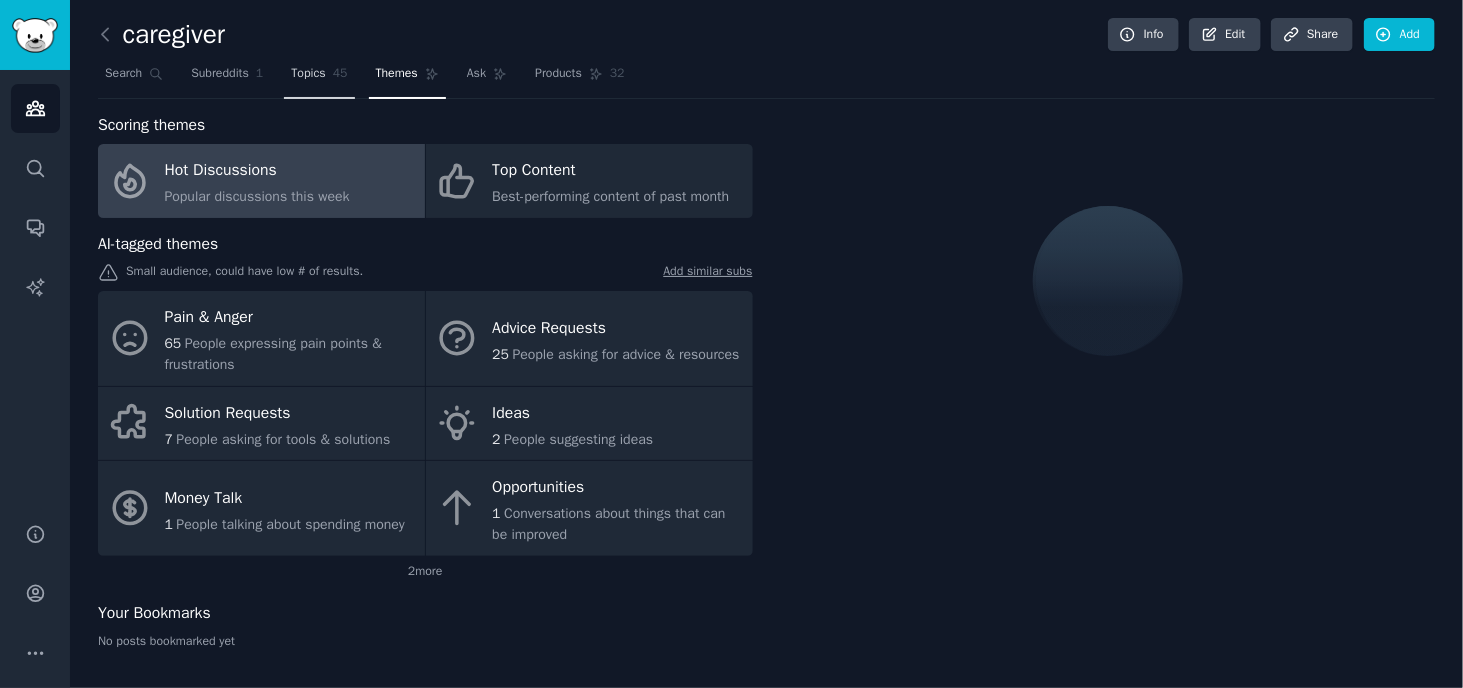 click on "45" 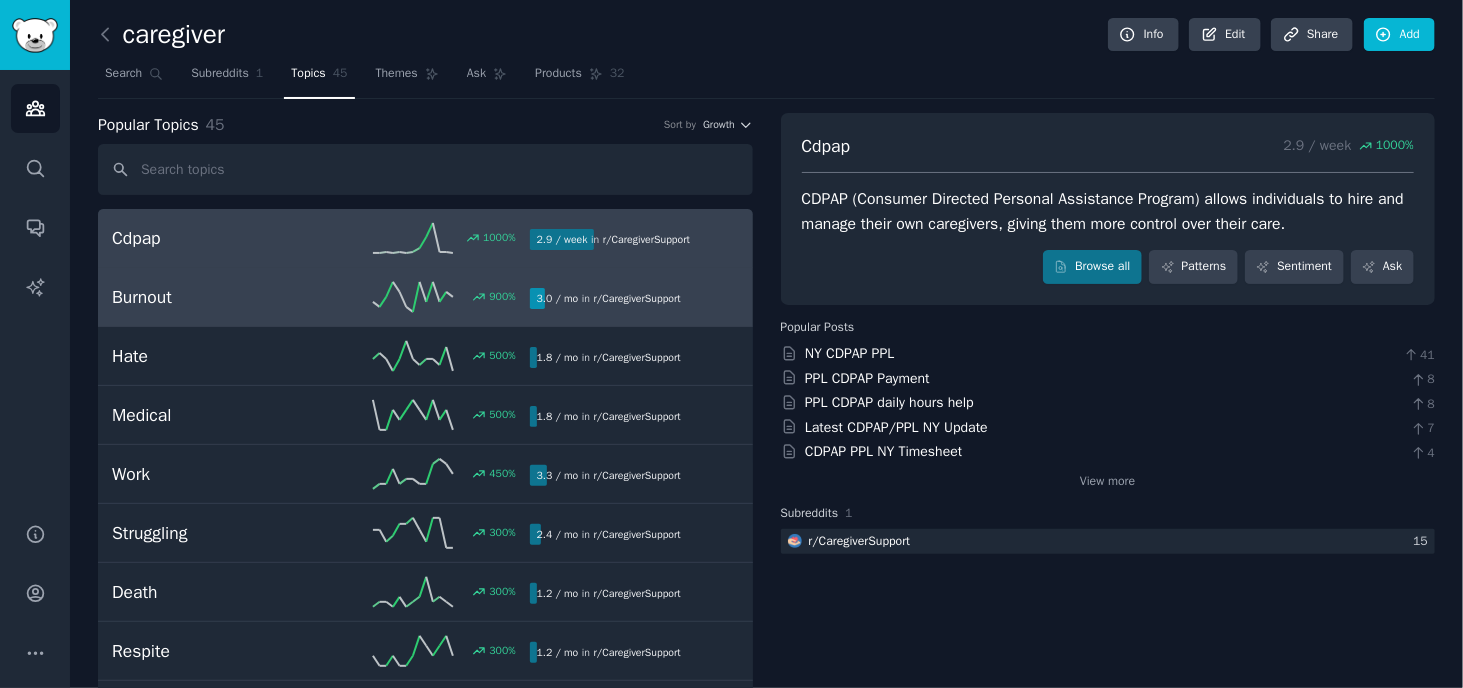 click 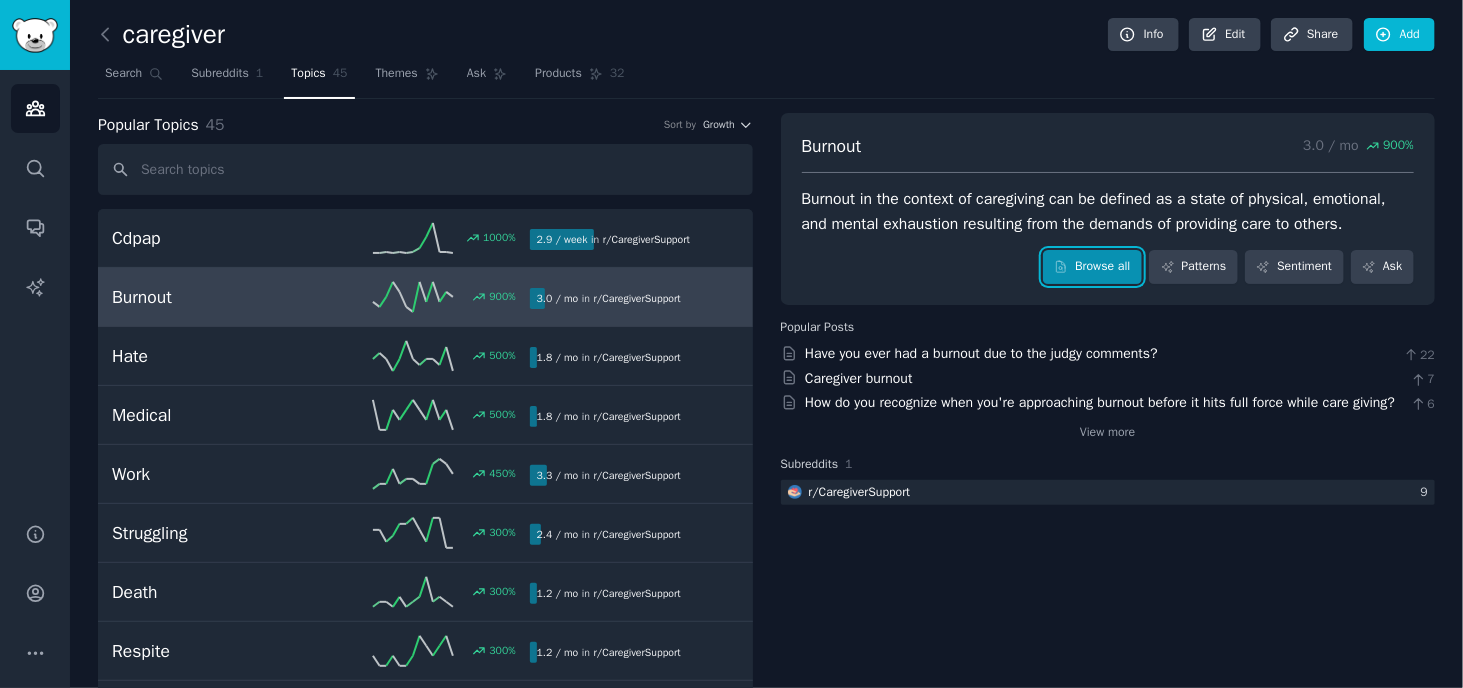 click on "Browse all" at bounding box center (1092, 267) 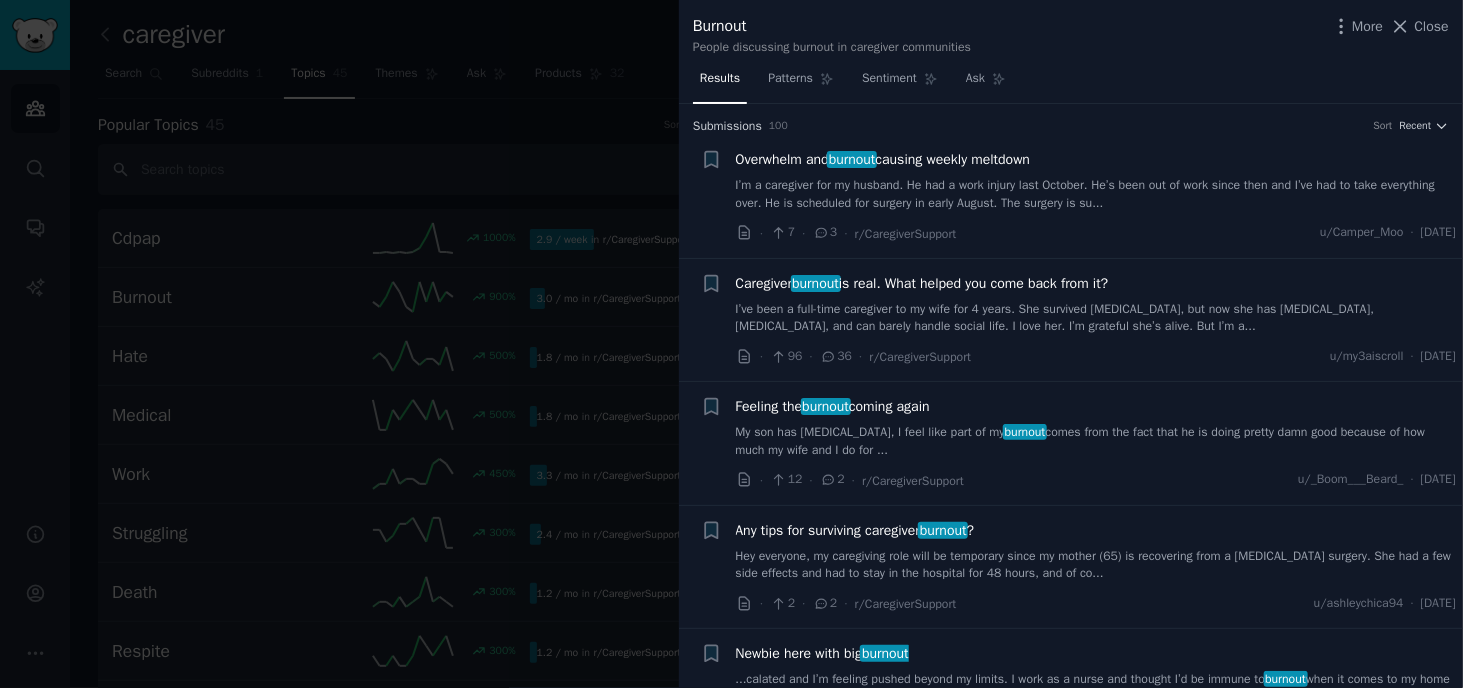 click on "I’m a caregiver for my husband. He had a work injury last October. He’s been out of work since then and I’ve had to take everything over. He is scheduled for surgery in early August. The surgery is su..." at bounding box center (1096, 194) 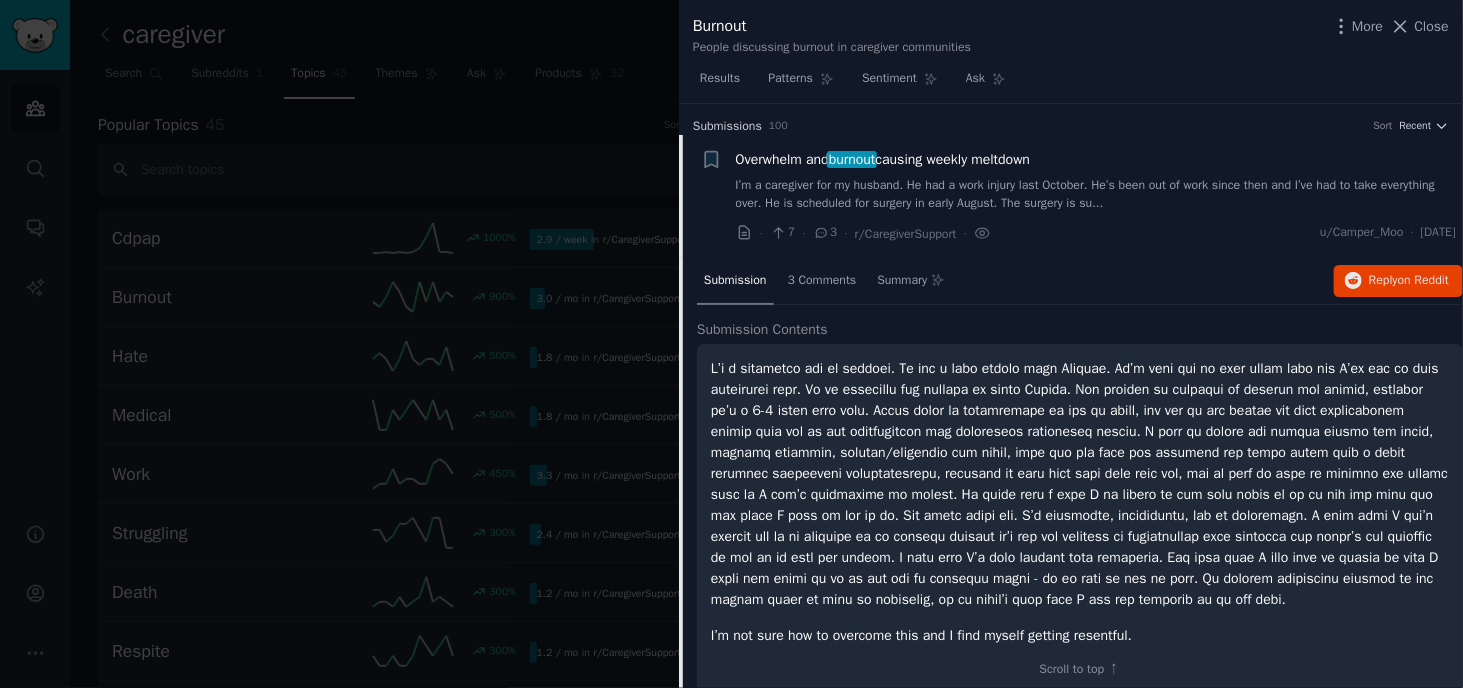 scroll, scrollTop: 31, scrollLeft: 0, axis: vertical 